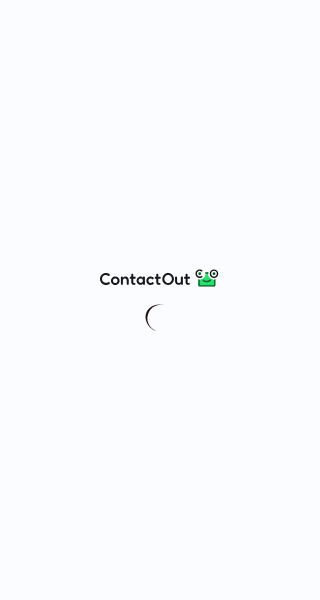 scroll, scrollTop: 0, scrollLeft: 0, axis: both 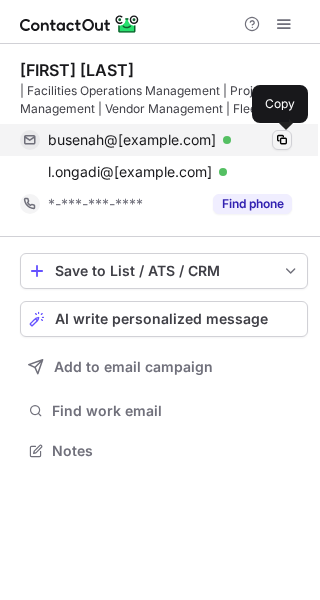 click at bounding box center [282, 140] 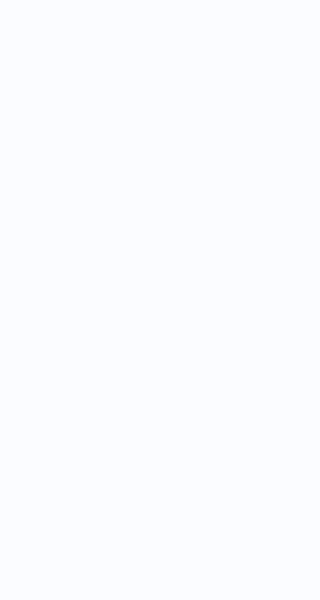 scroll, scrollTop: 0, scrollLeft: 0, axis: both 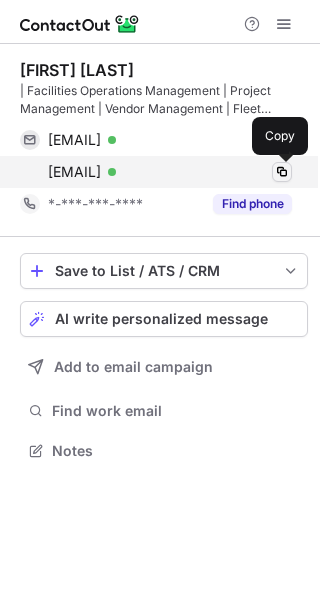 click at bounding box center (282, 172) 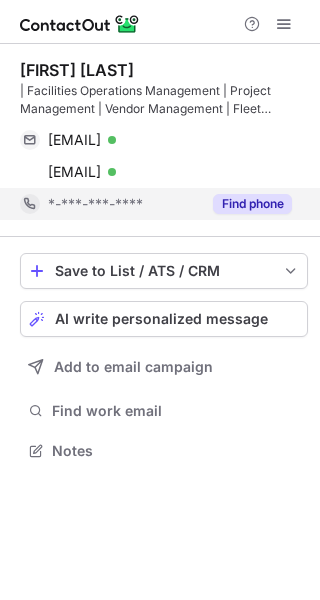 click on "Find phone" at bounding box center (252, 204) 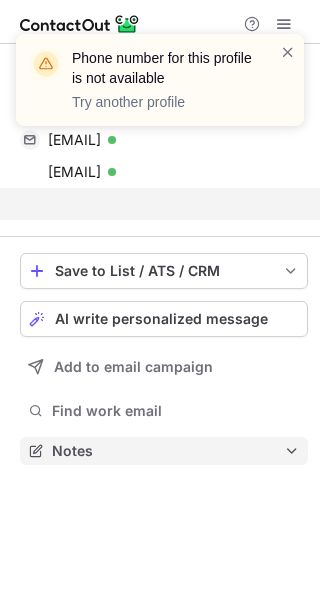 scroll, scrollTop: 405, scrollLeft: 320, axis: both 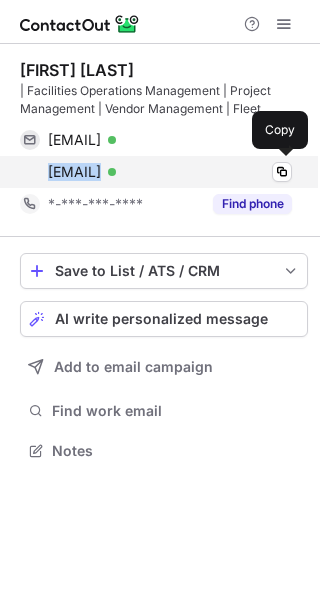 drag, startPoint x: 39, startPoint y: 169, endPoint x: 95, endPoint y: 178, distance: 56.718605 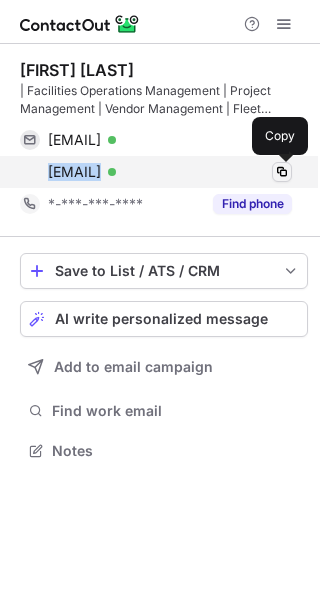 click at bounding box center (282, 172) 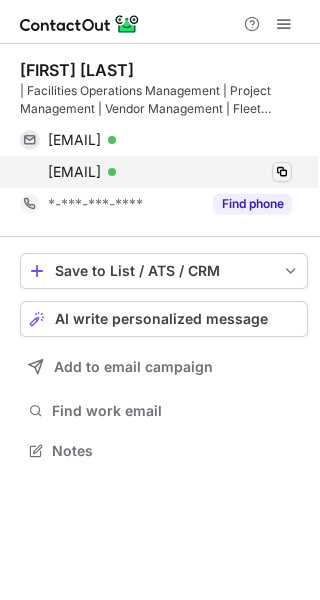 drag, startPoint x: 221, startPoint y: 169, endPoint x: 275, endPoint y: 172, distance: 54.08327 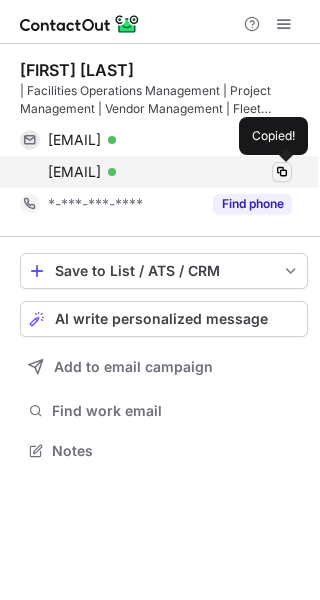 click at bounding box center (282, 172) 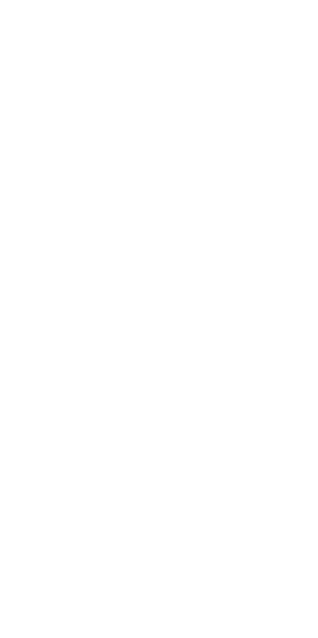scroll, scrollTop: 0, scrollLeft: 0, axis: both 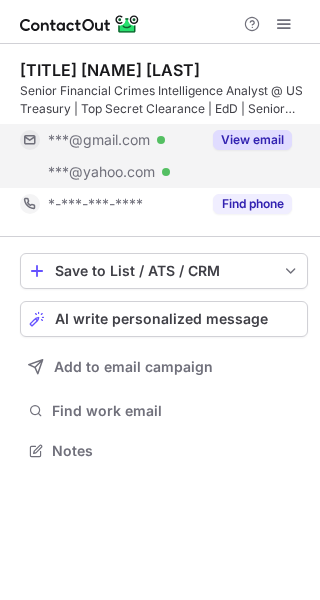 click on "View email" at bounding box center [252, 140] 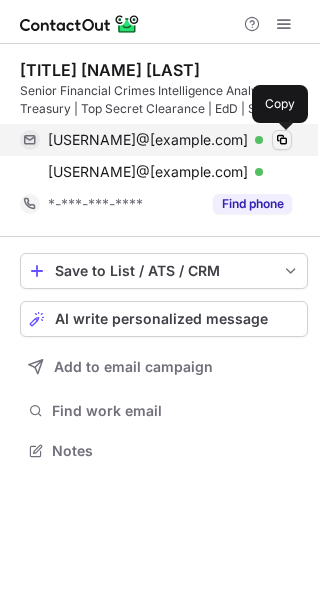 click at bounding box center [282, 140] 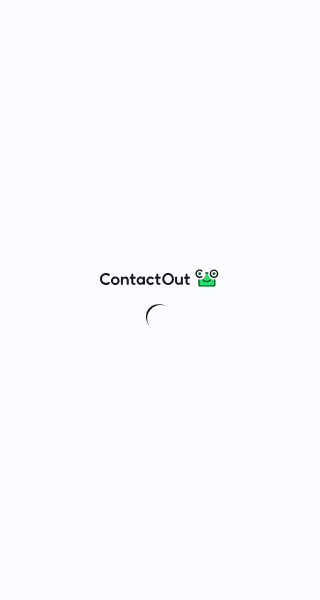 scroll, scrollTop: 0, scrollLeft: 0, axis: both 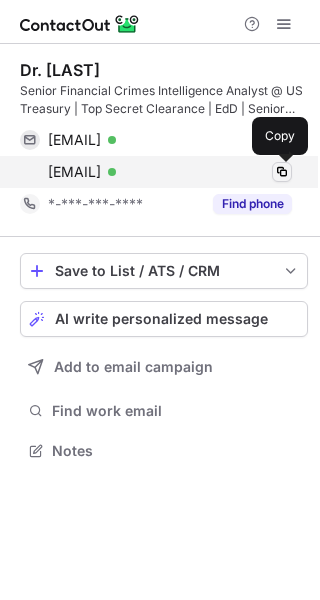 click at bounding box center [282, 172] 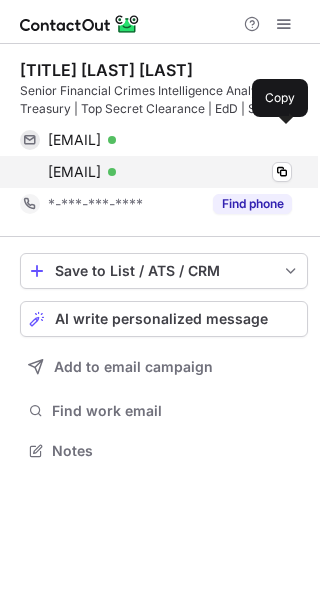 scroll, scrollTop: 0, scrollLeft: 0, axis: both 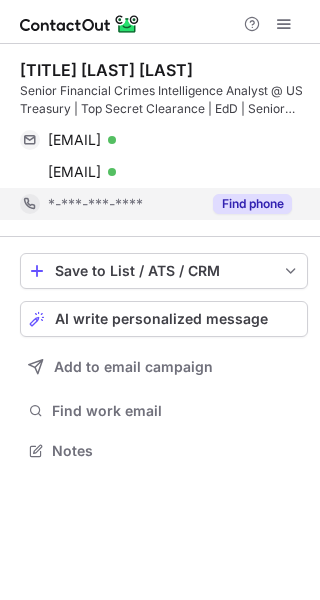 click on "Find phone" at bounding box center [252, 204] 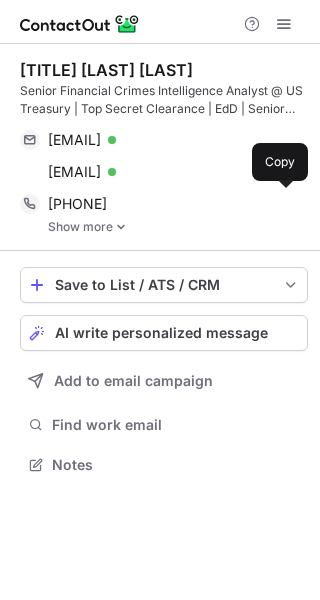 scroll, scrollTop: 10, scrollLeft: 10, axis: both 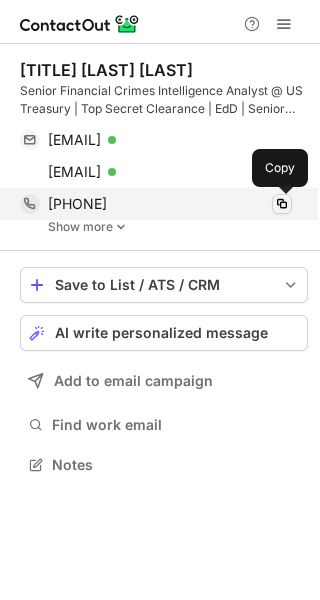 click at bounding box center (282, 204) 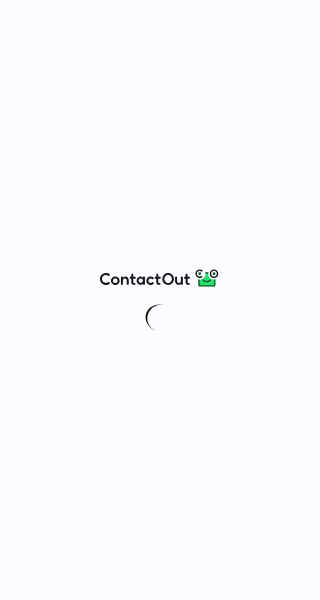 scroll, scrollTop: 0, scrollLeft: 0, axis: both 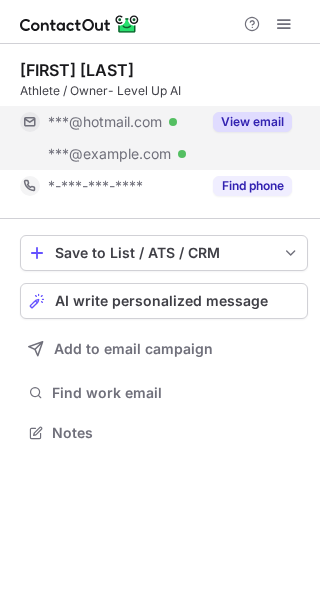 click on "View email" at bounding box center (246, 122) 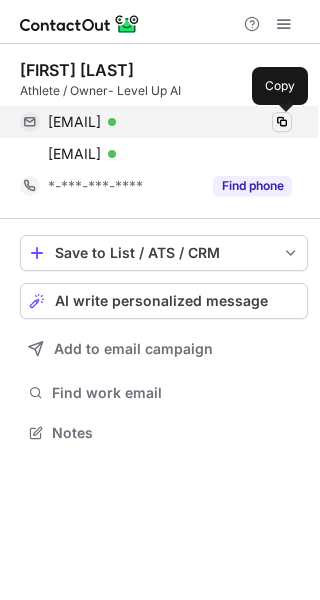 click at bounding box center [282, 122] 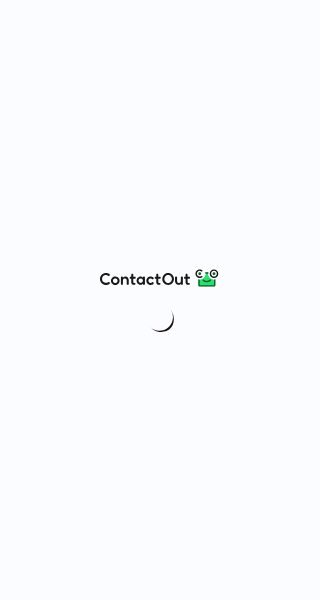 scroll, scrollTop: 0, scrollLeft: 0, axis: both 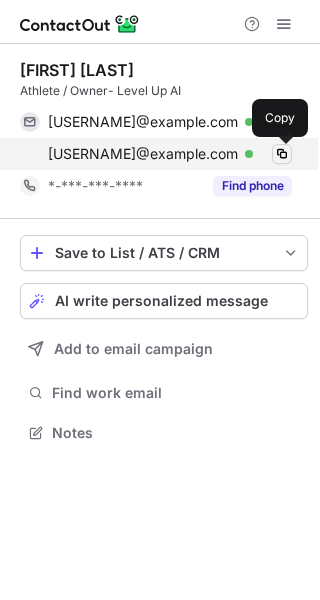 click at bounding box center (282, 154) 